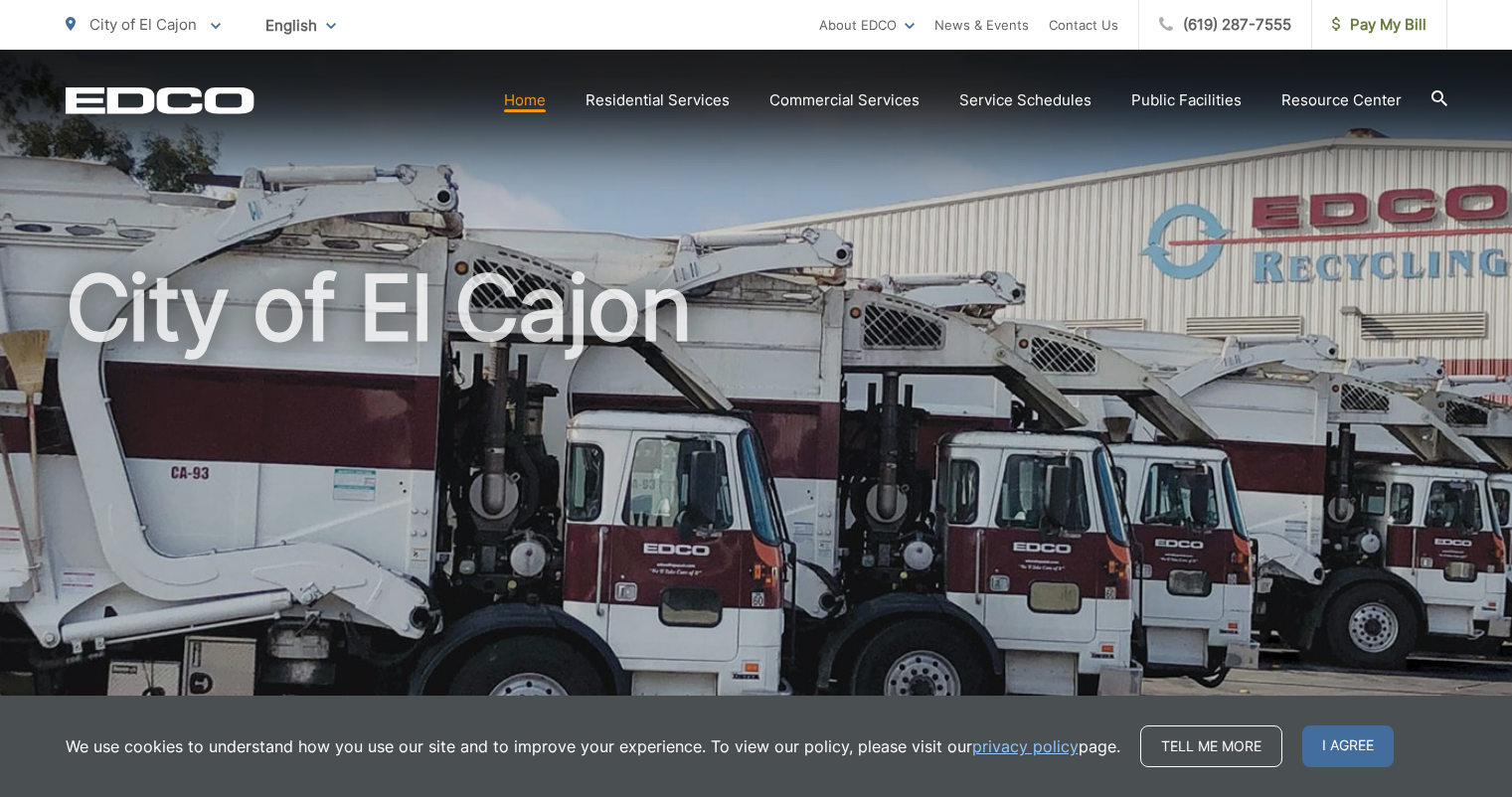 scroll, scrollTop: 0, scrollLeft: 0, axis: both 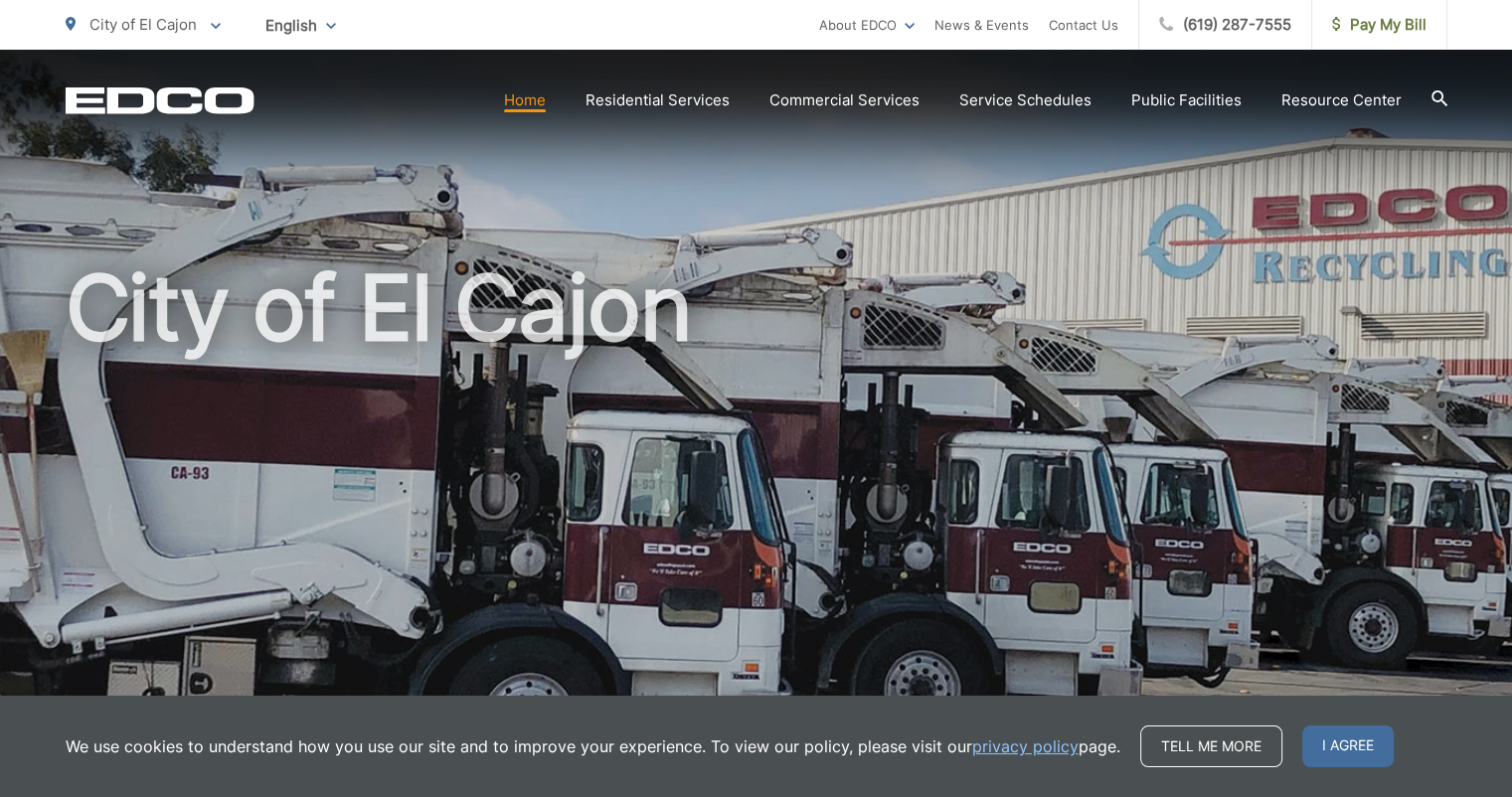 click on "Pay My Bill" at bounding box center [1379, 25] 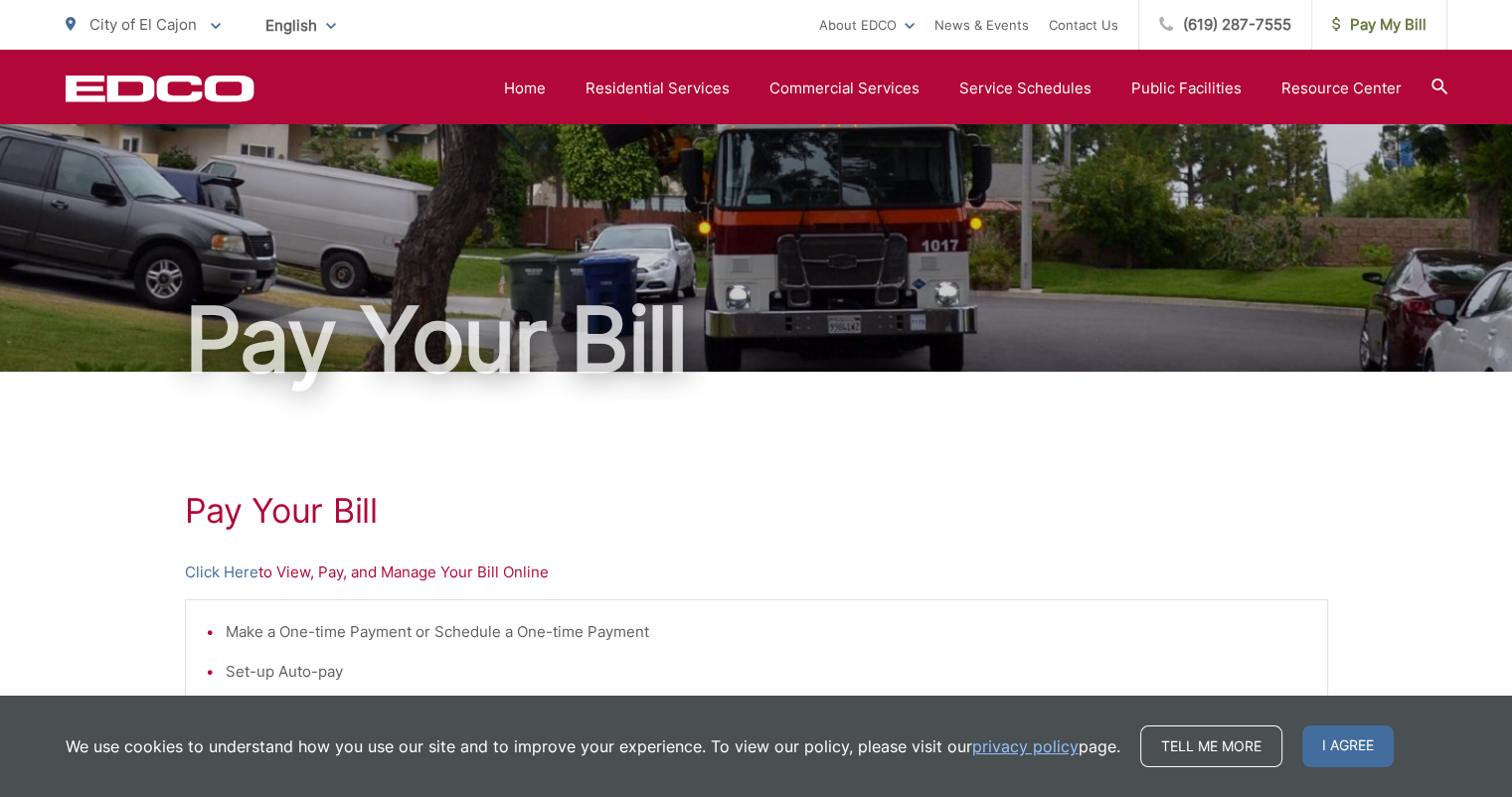 scroll, scrollTop: 20, scrollLeft: 0, axis: vertical 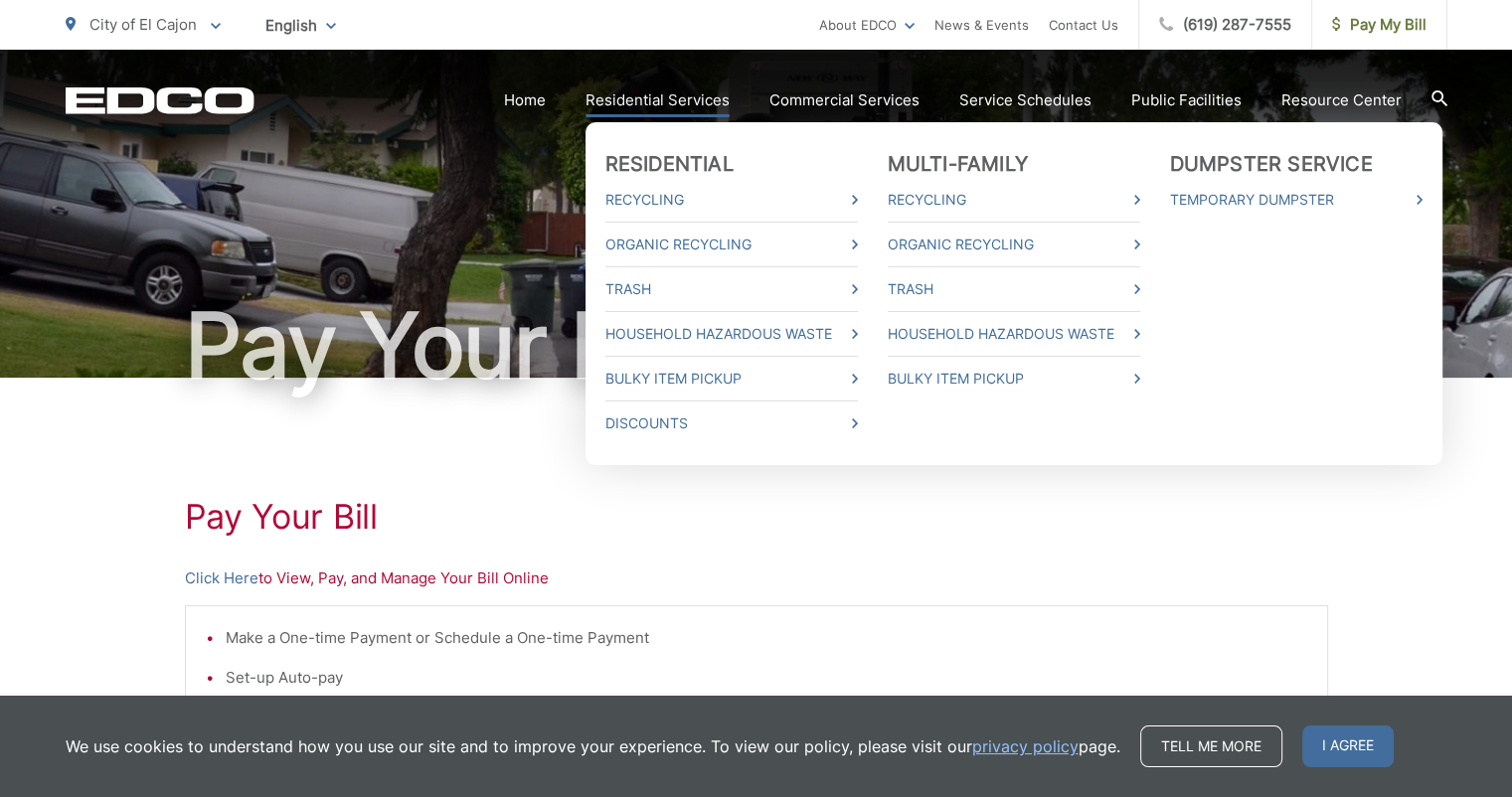 click on "Residential Services" at bounding box center [657, 100] 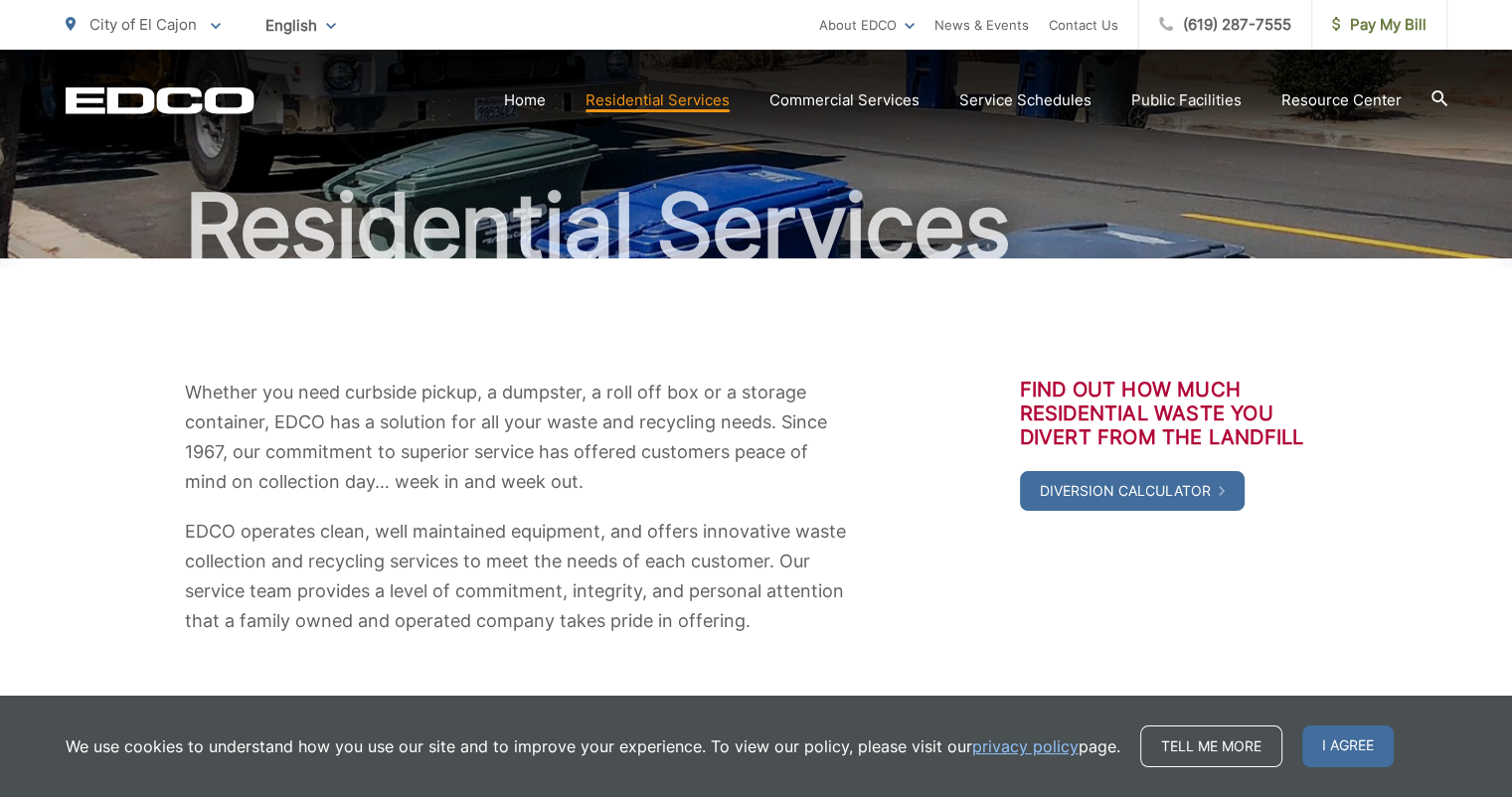 scroll, scrollTop: 0, scrollLeft: 0, axis: both 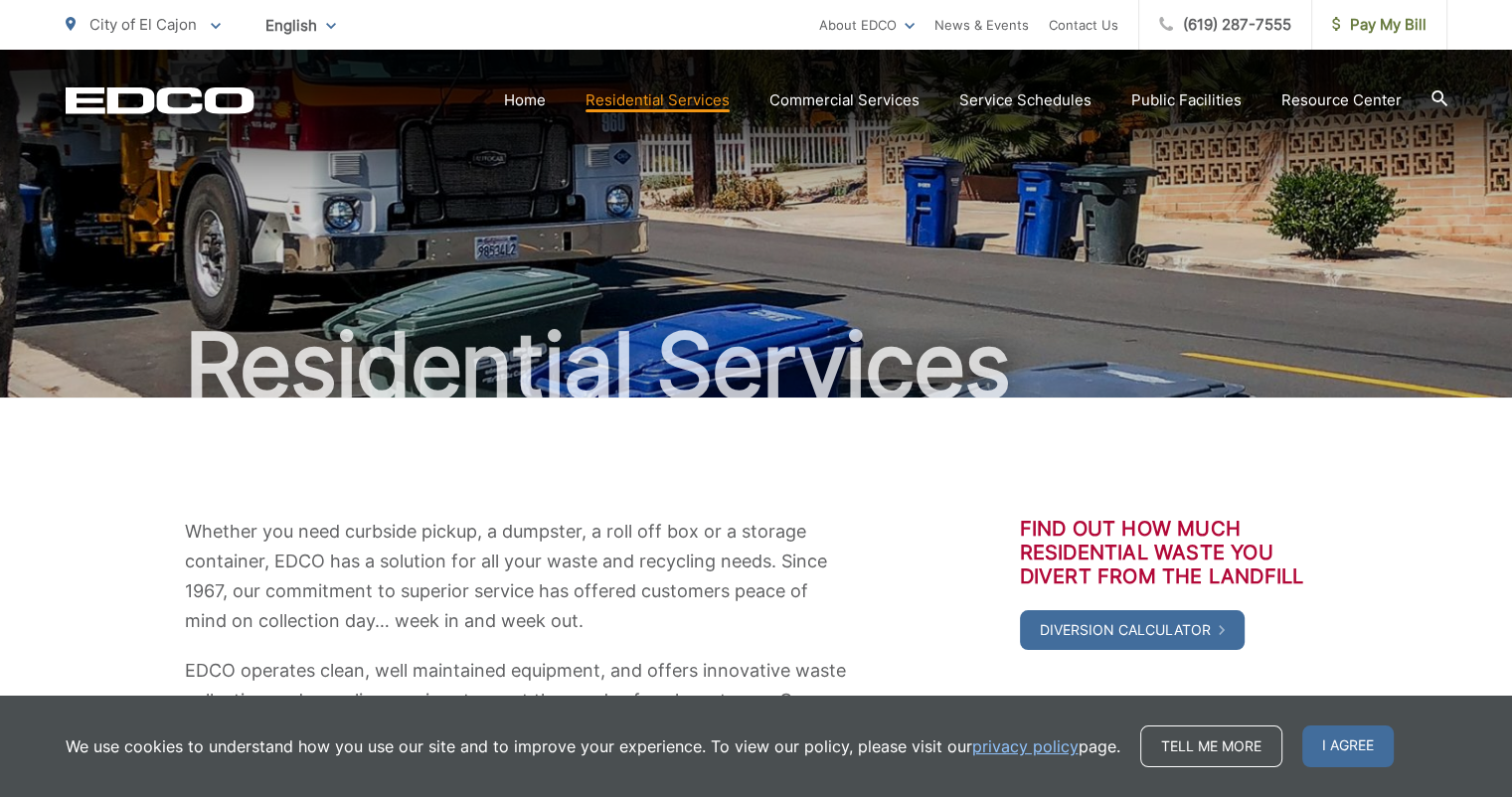 click on "Whether you need curbside pickup, a dumpster, a roll off box or a storage container, EDCO has a solution for all your waste and recycling needs. Since 1967, our commitment to superior service has offered customers peace of mind on collection day… week in and week out.
EDCO operates clean, well maintained equipment, and offers innovative waste collection and recycling services to meet the needs of each customer. Our service team provides a level of commitment, integrity, and personal attention that a family owned and operated company takes pride in offering.
Find out how much residential waste you divert from the landfill
Diversion Calculator" at bounding box center (756, 646) 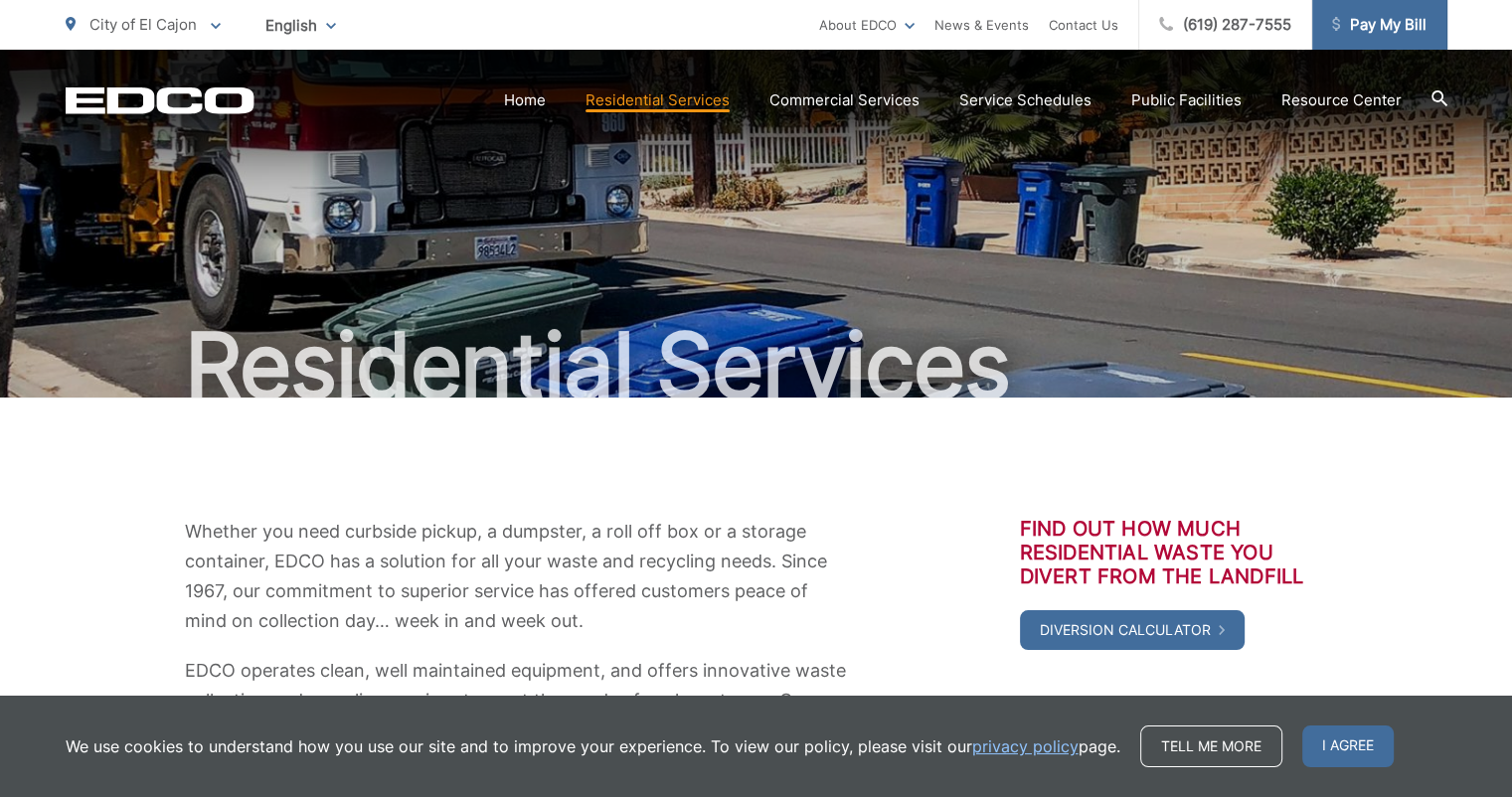 click on "Pay My Bill" at bounding box center [1379, 25] 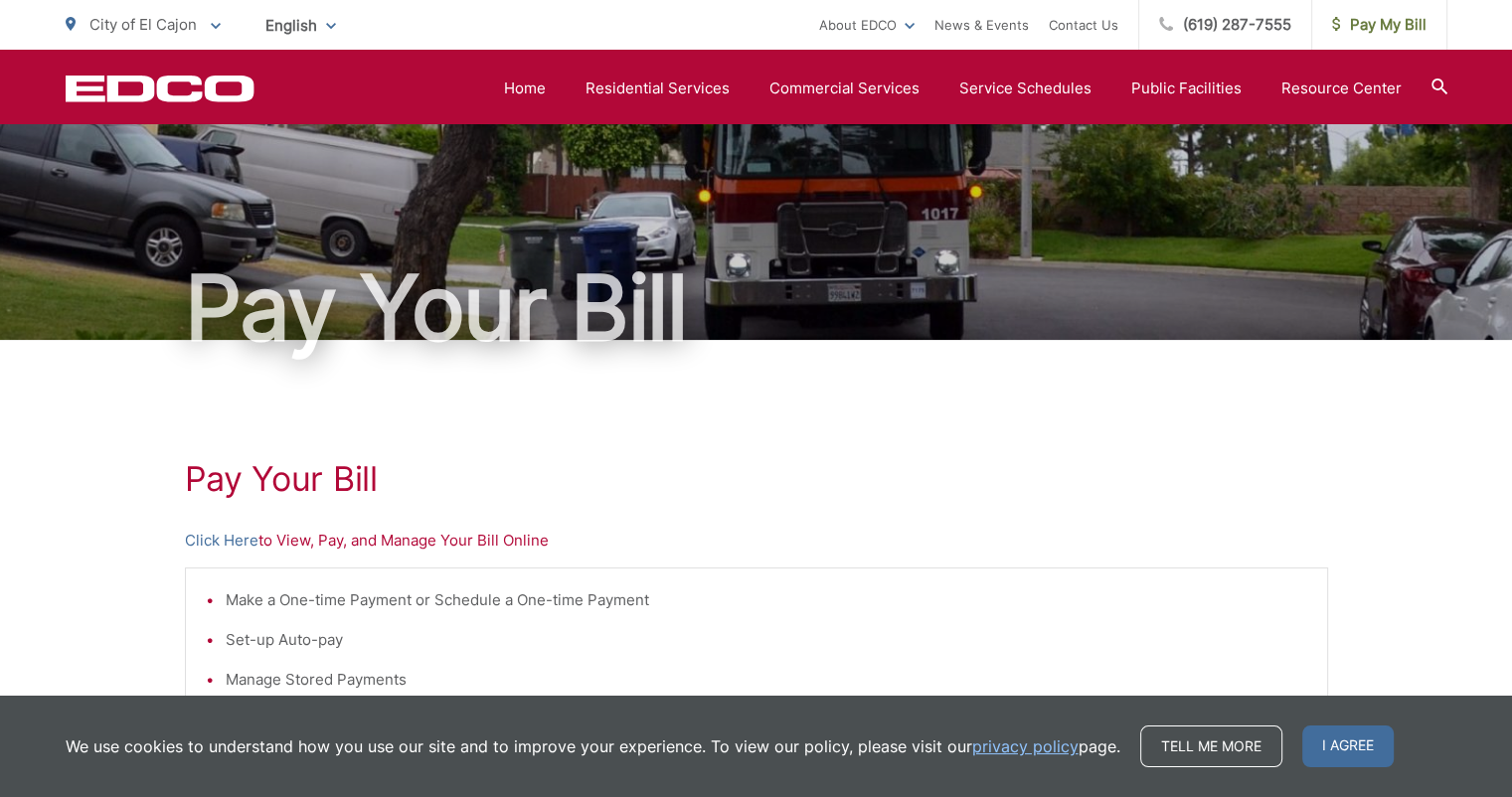 scroll, scrollTop: 20, scrollLeft: 0, axis: vertical 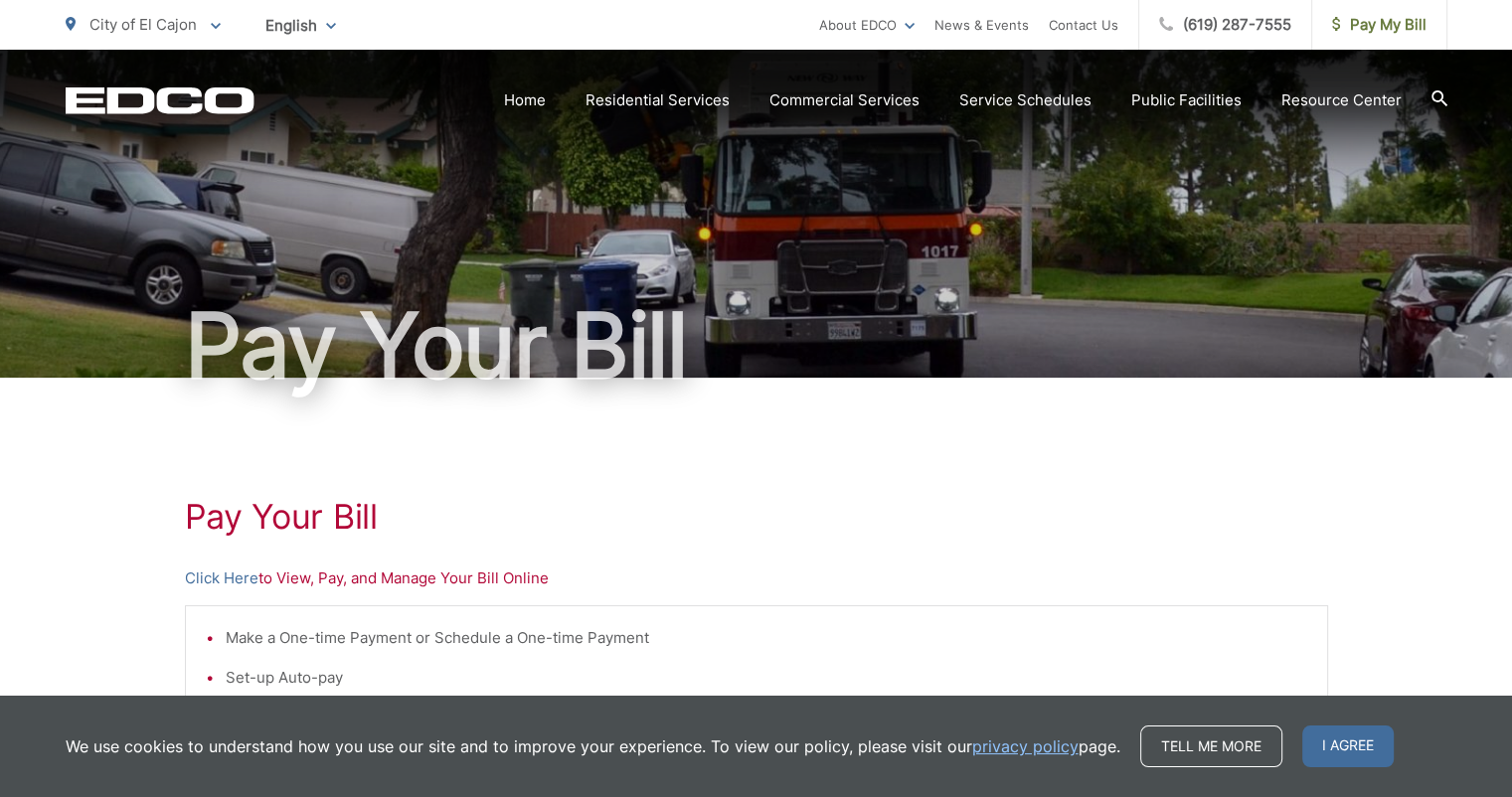 click on "City of El Cajon" at bounding box center (143, 24) 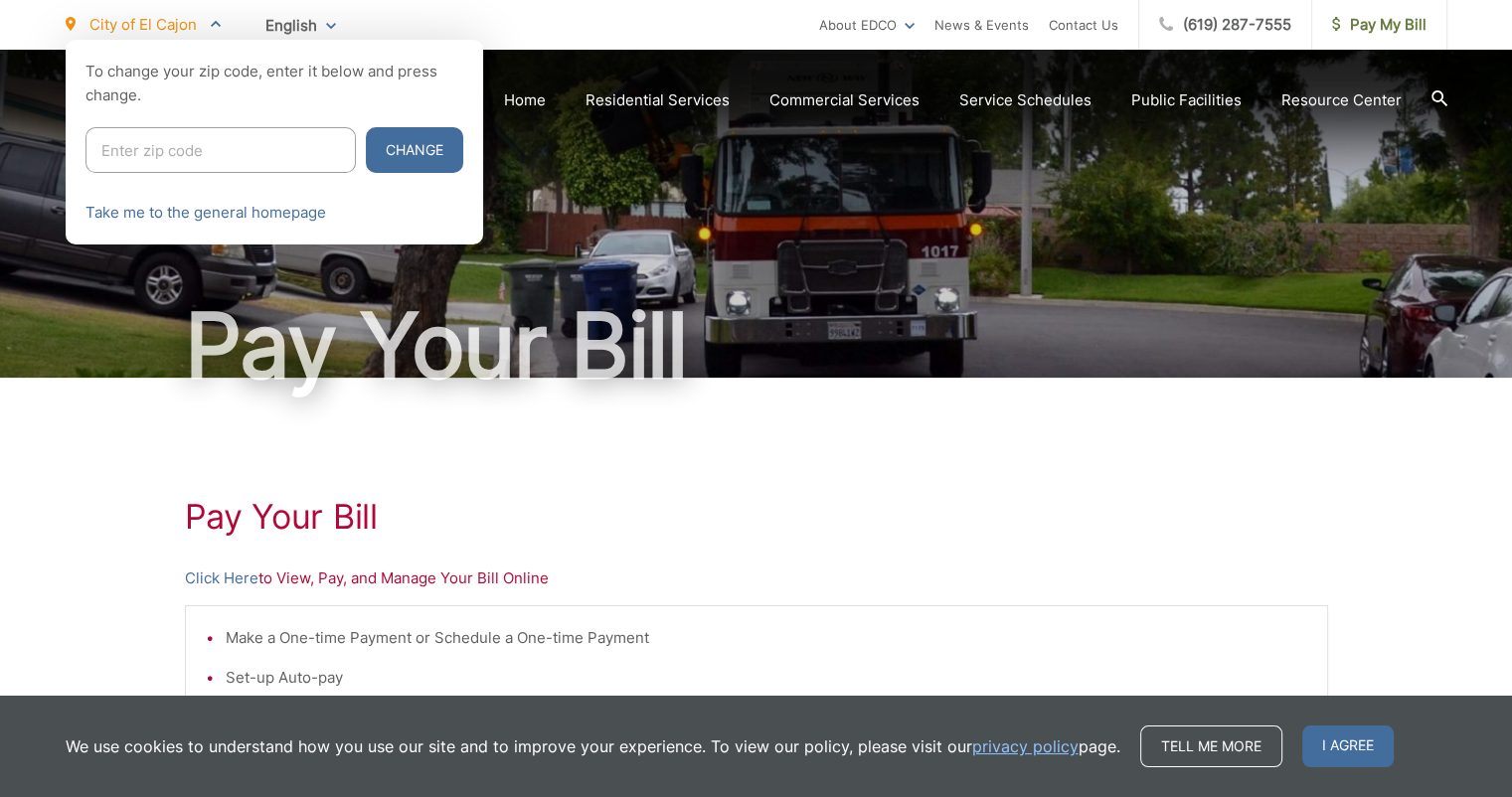 click on "City of El Cajon" at bounding box center (143, 24) 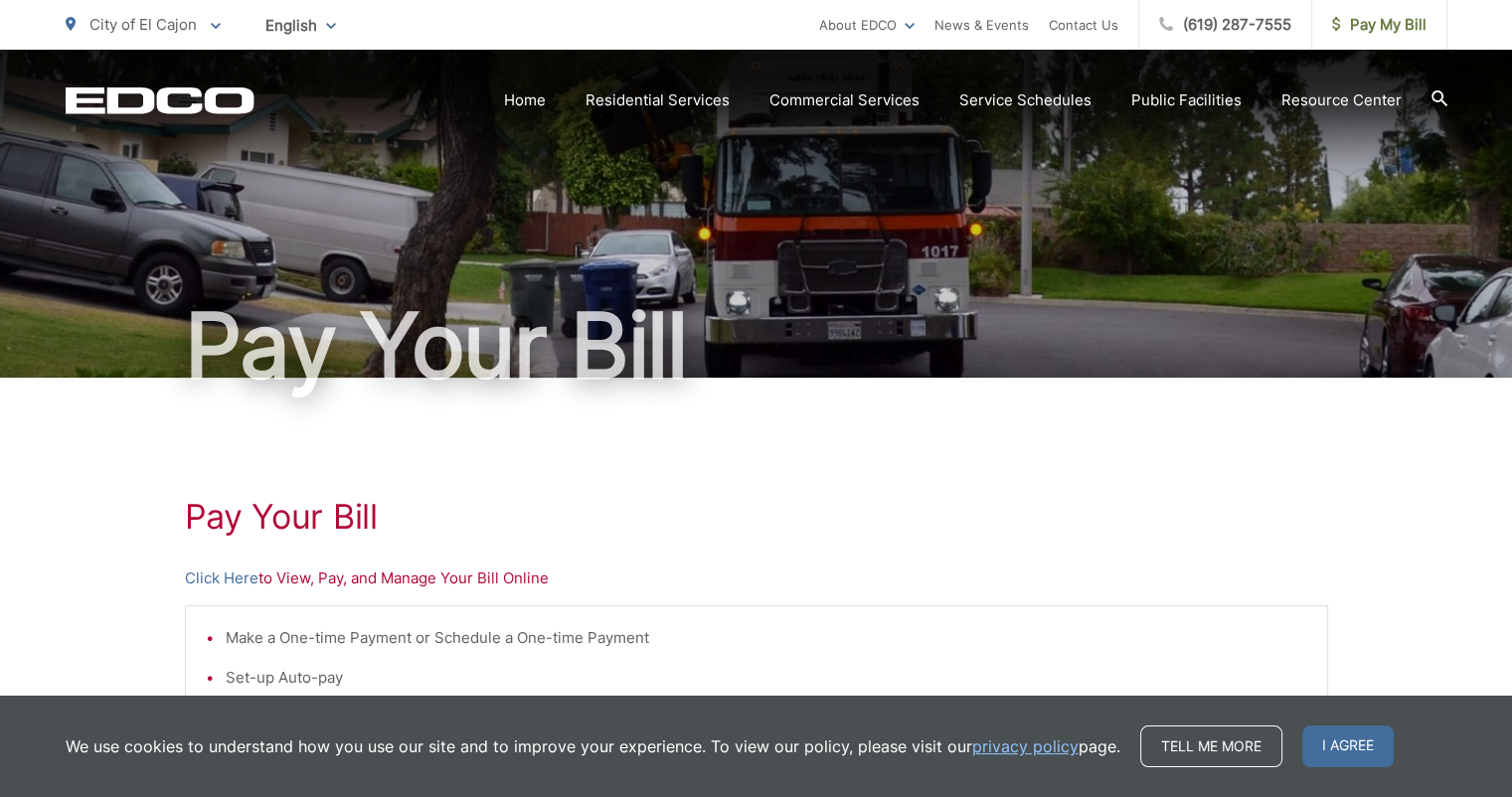click 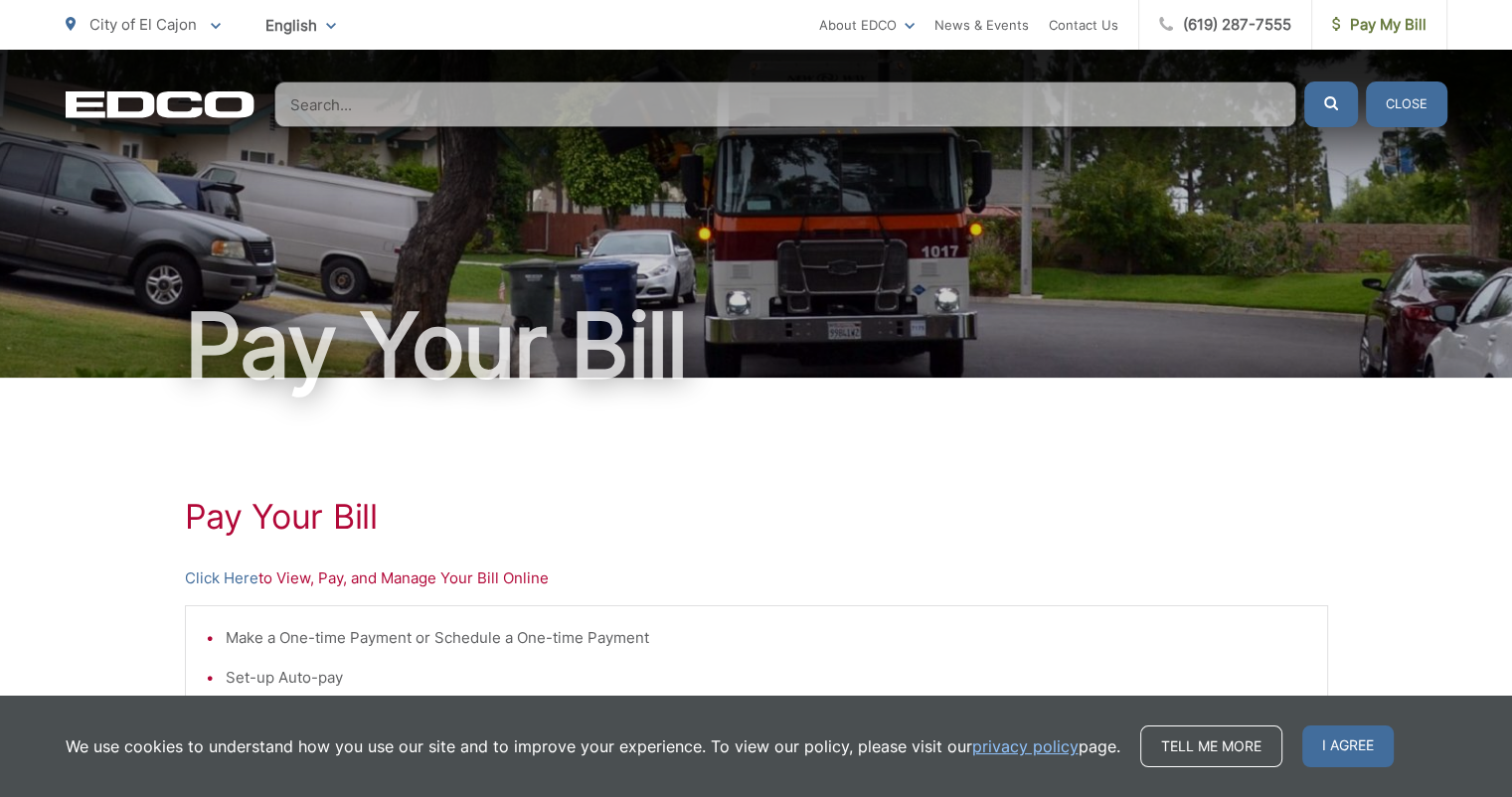 click on "Close" at bounding box center [1407, 104] 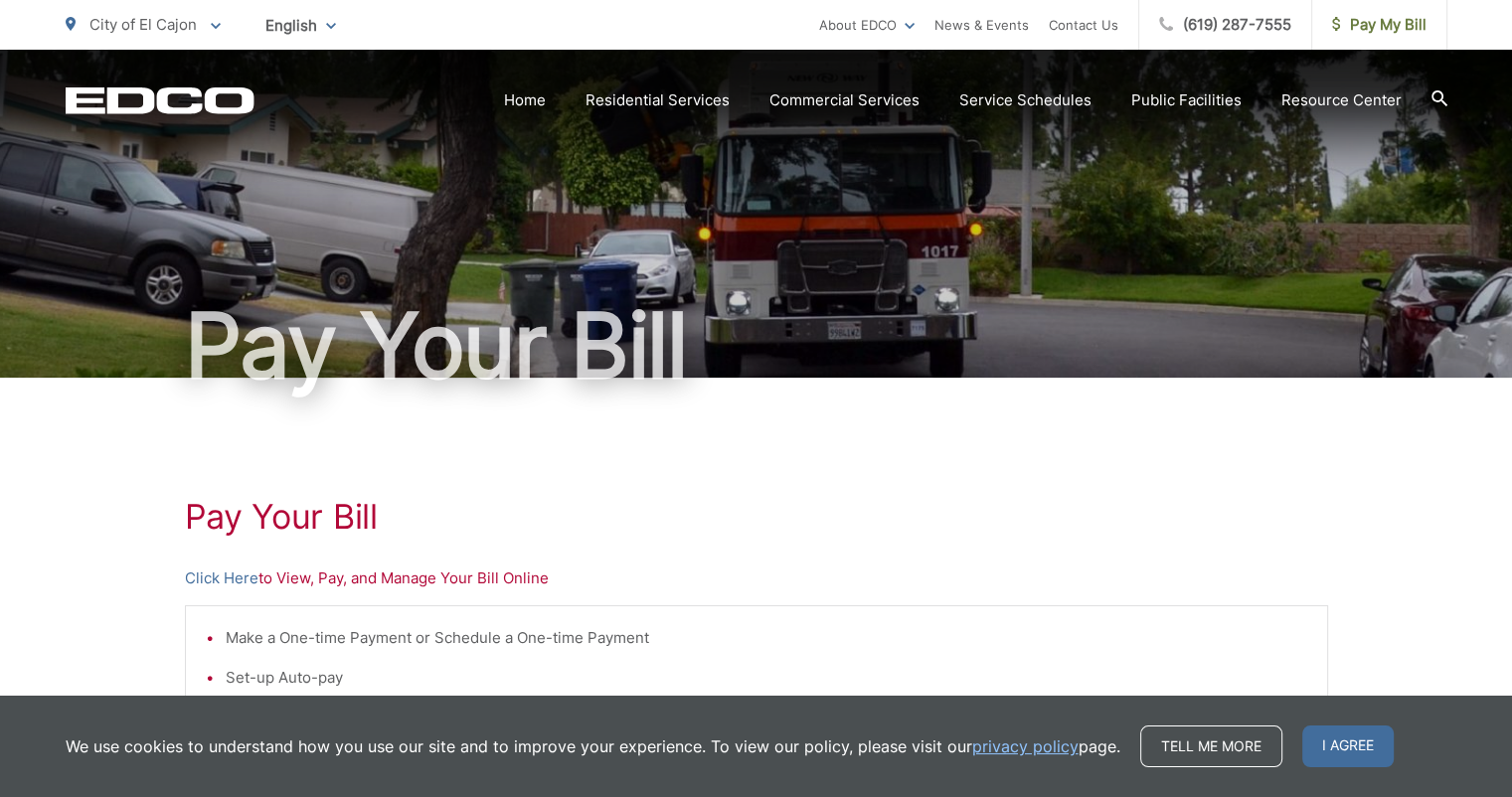 click 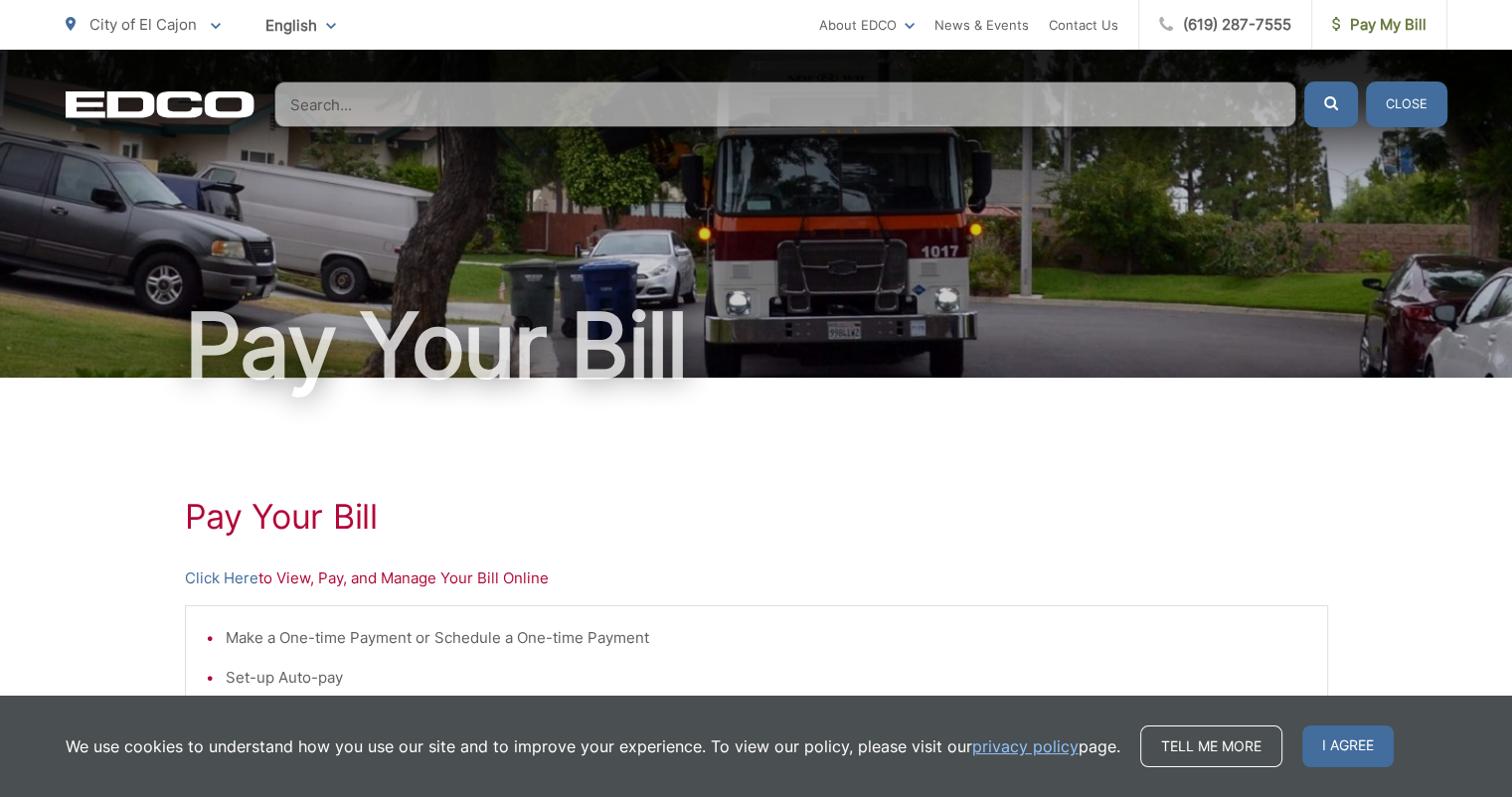 click at bounding box center [785, 104] 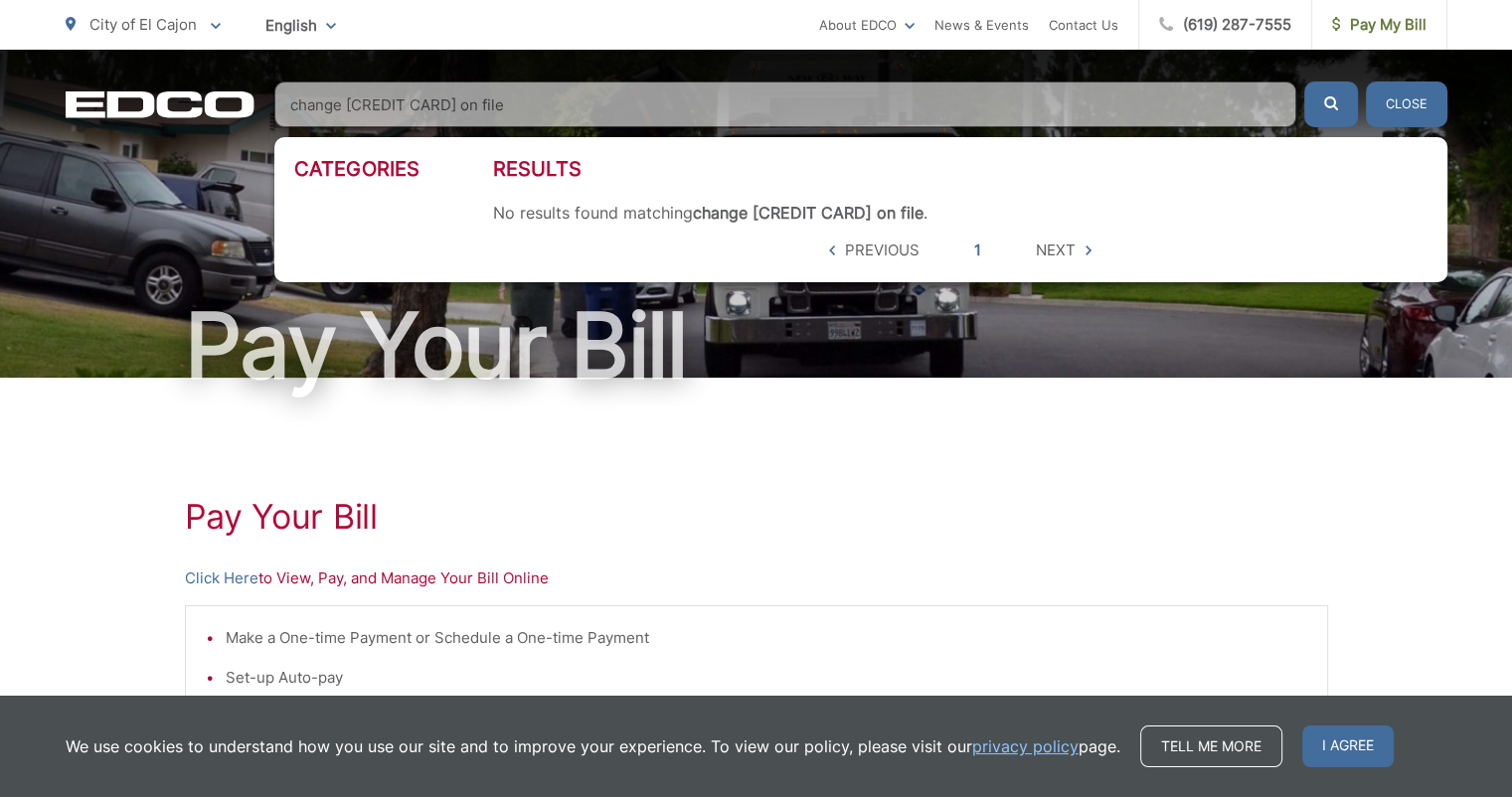 type on "change credit card on file" 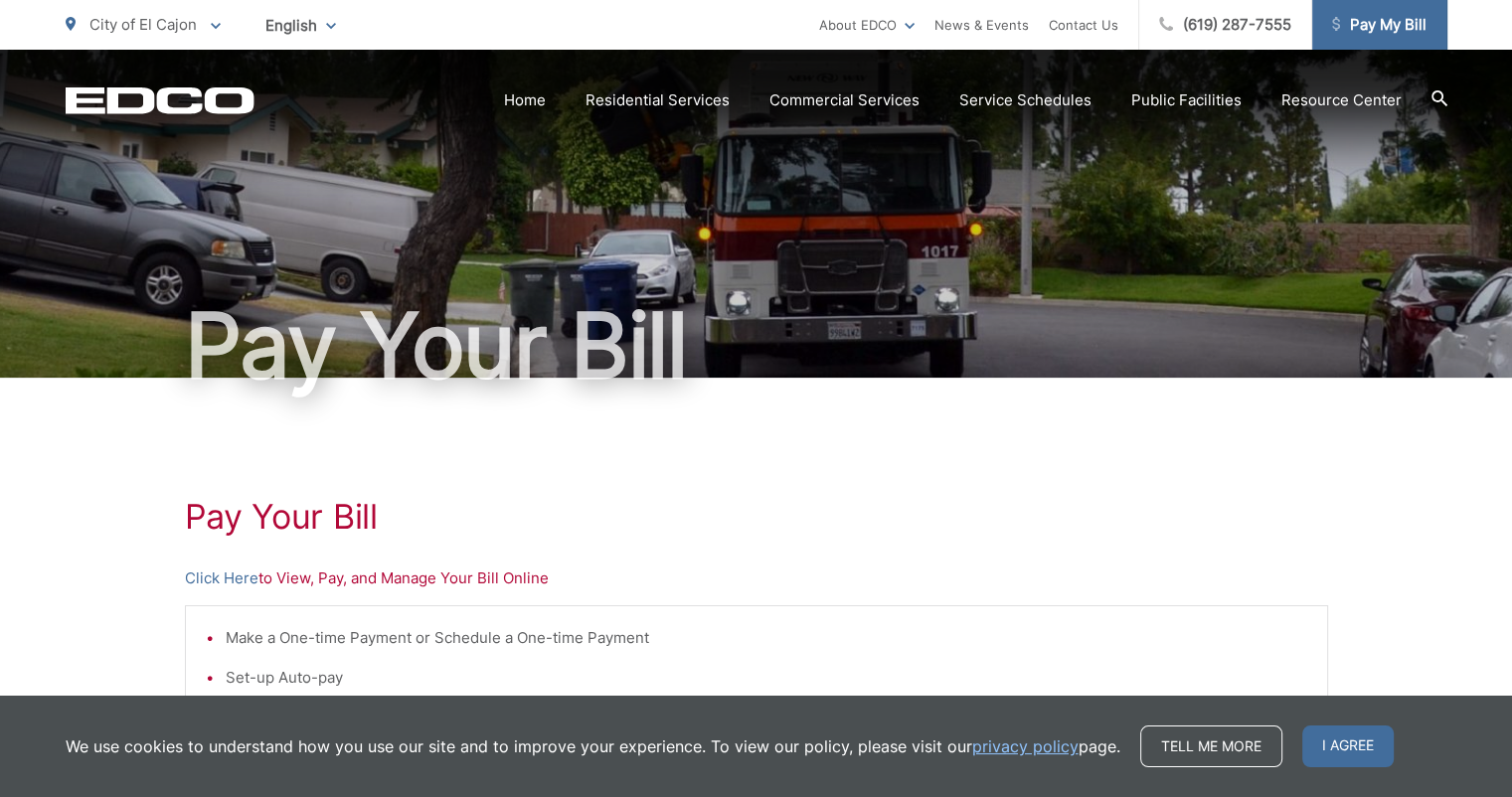 click on "Pay My Bill" at bounding box center [1380, 25] 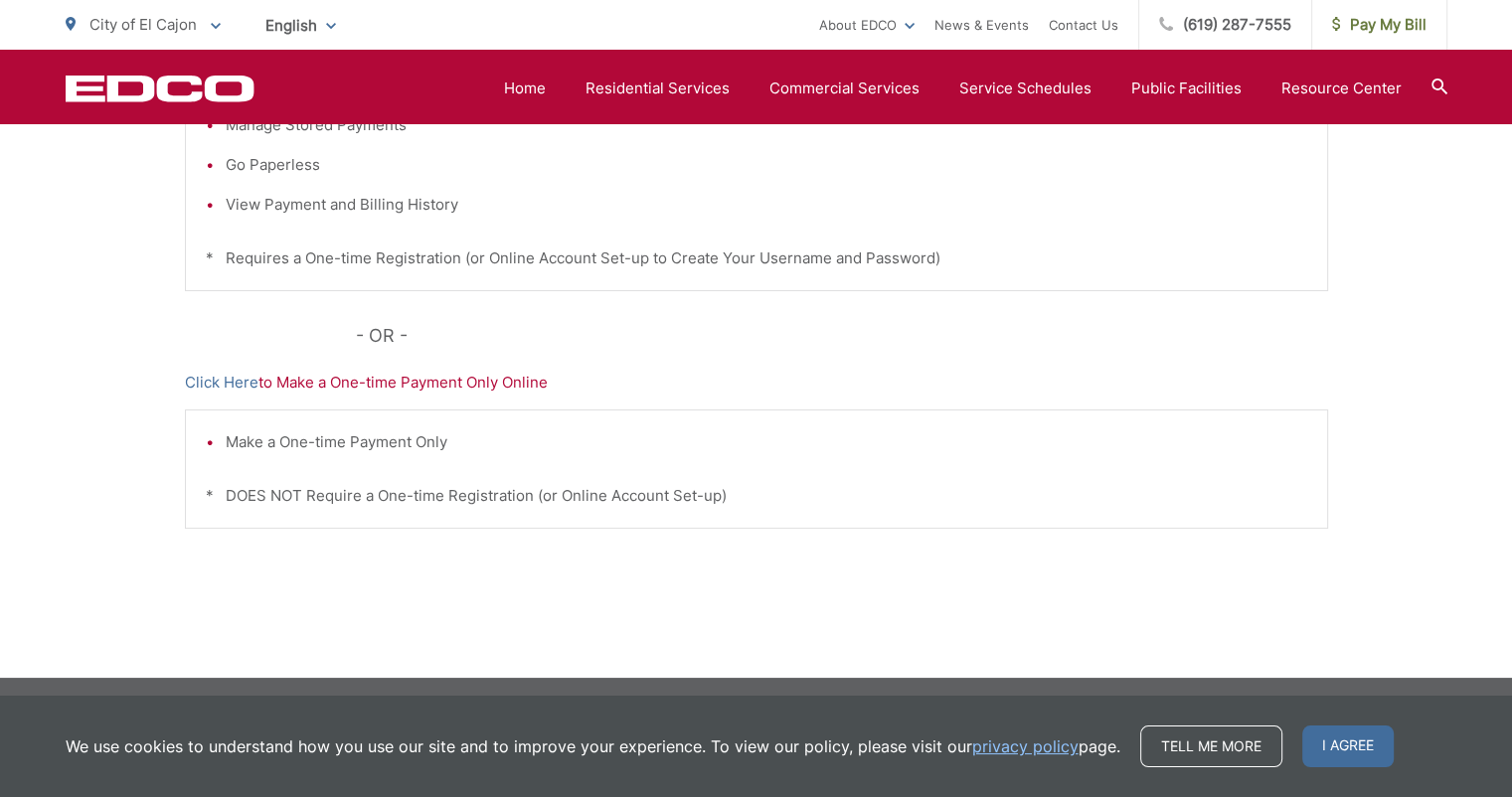 scroll, scrollTop: 616, scrollLeft: 0, axis: vertical 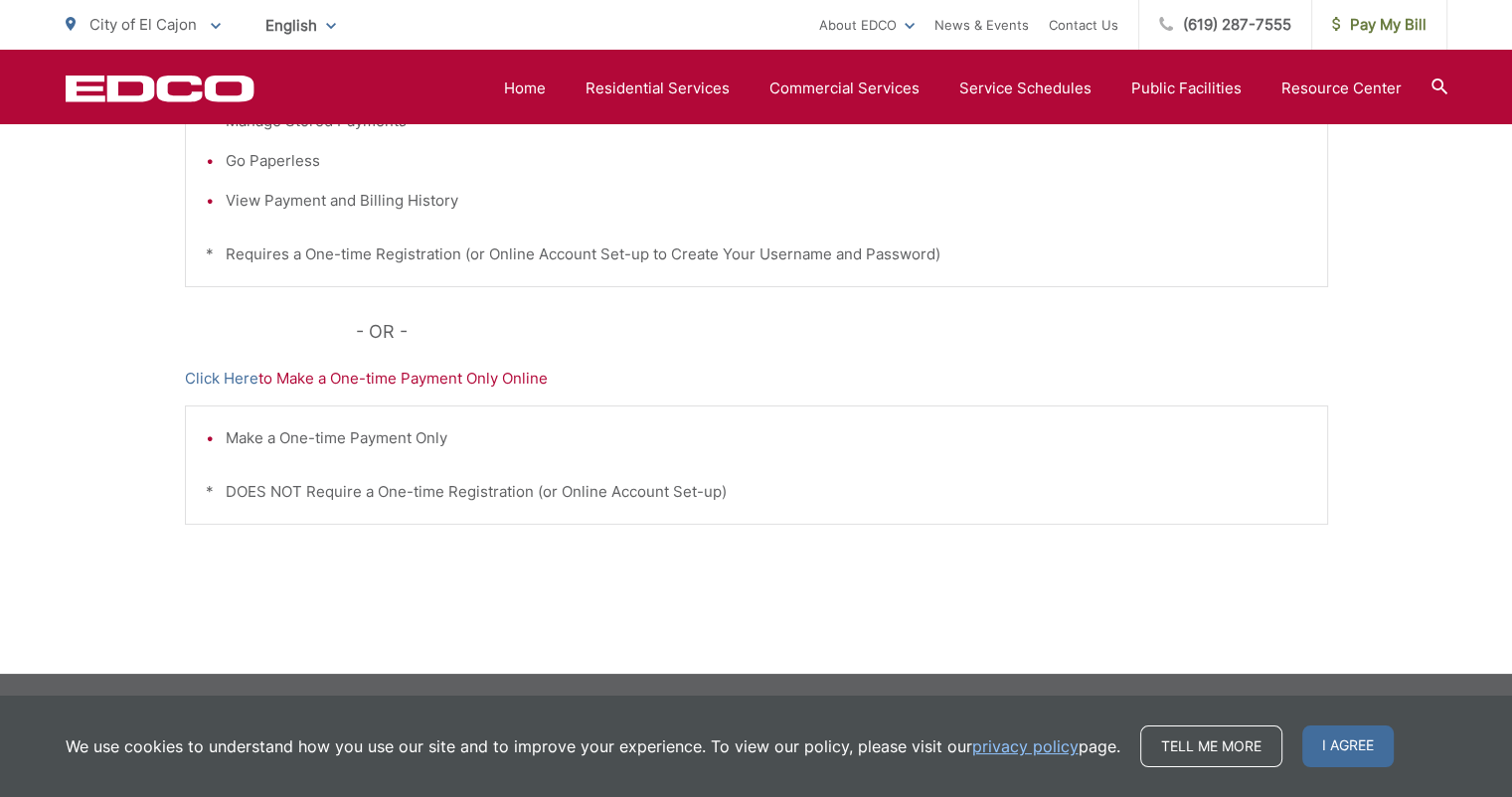 click on "I agree" at bounding box center (1348, 746) 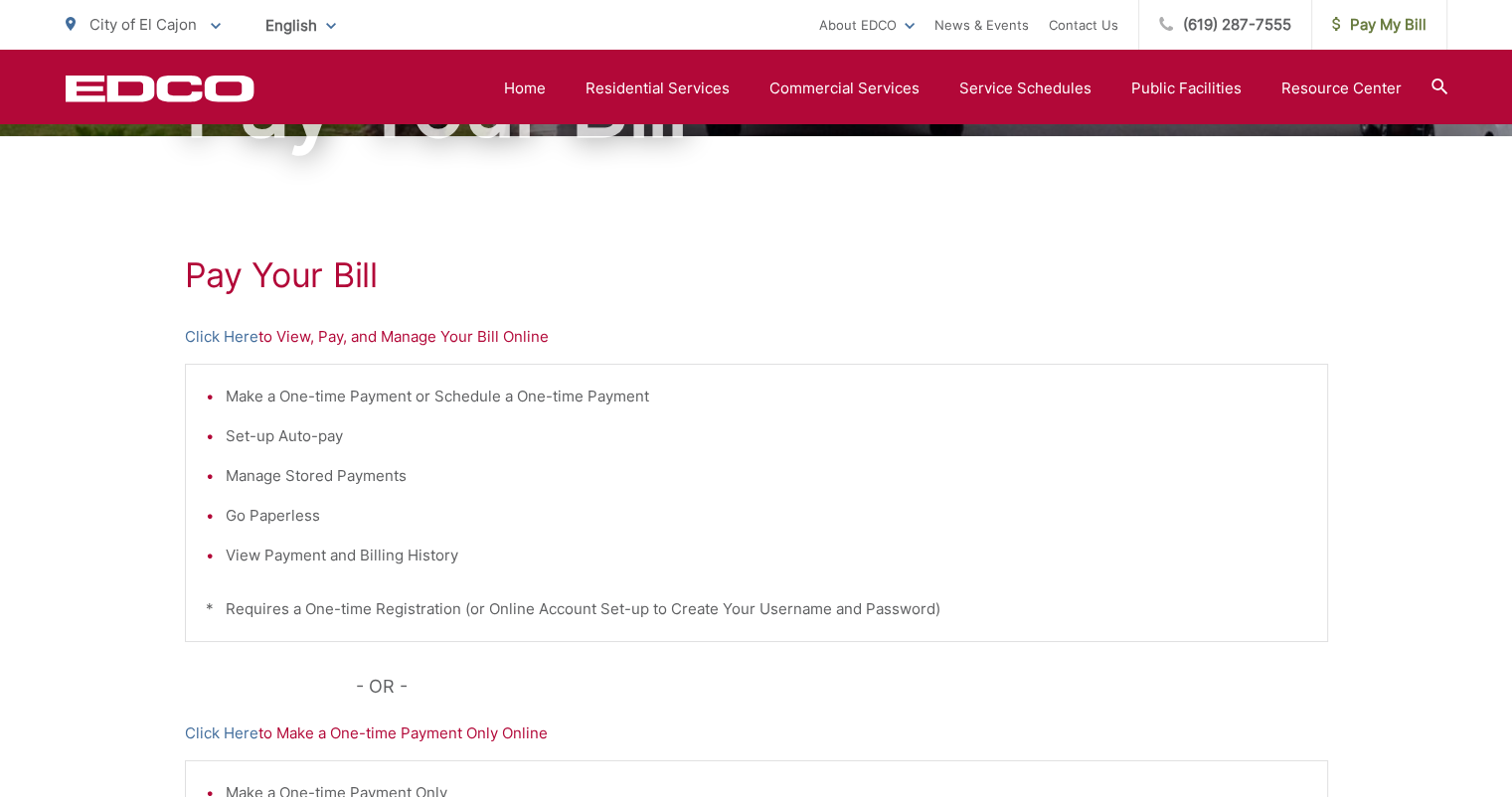 scroll, scrollTop: 119, scrollLeft: 0, axis: vertical 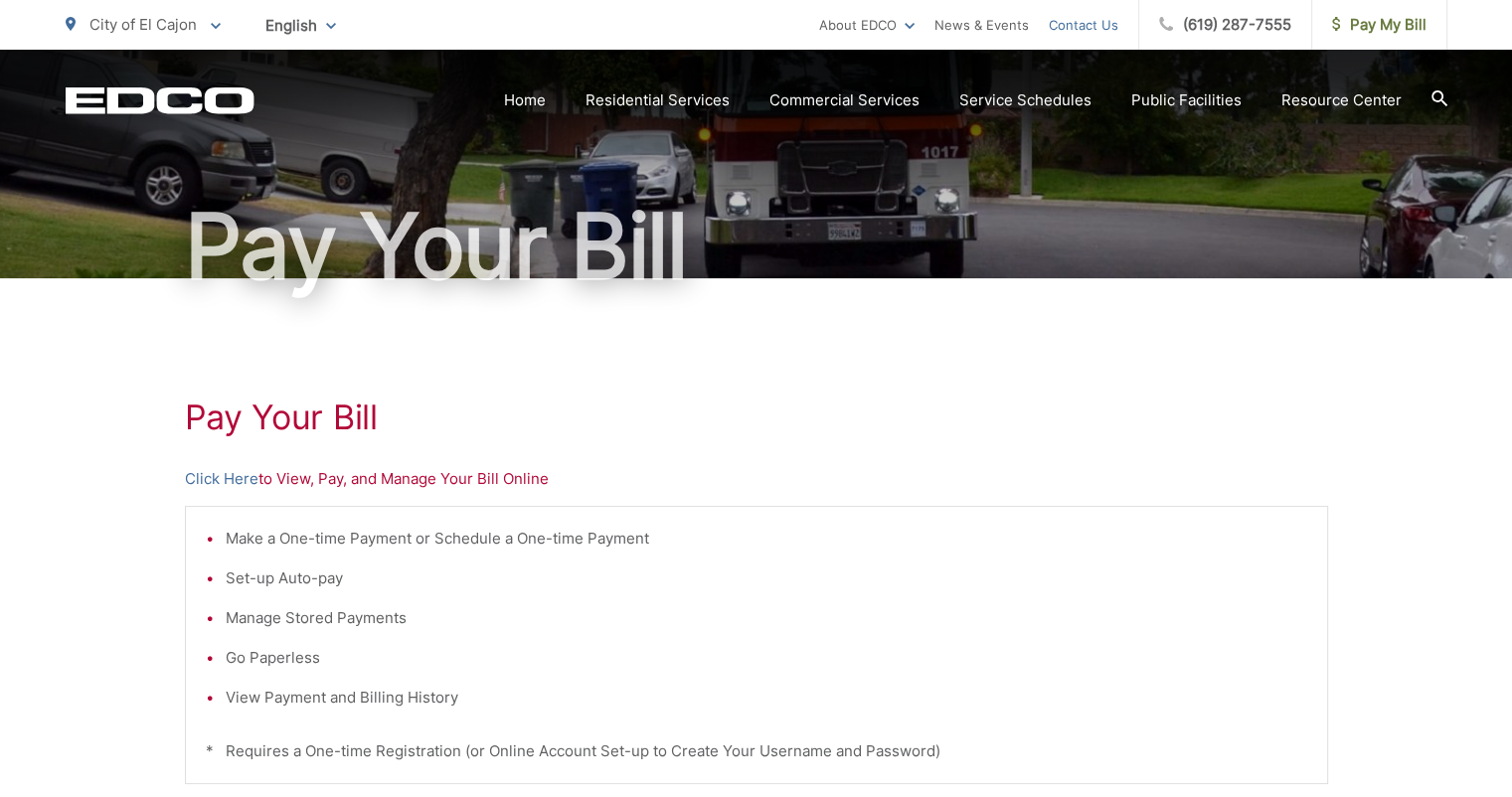 click on "Contact Us" at bounding box center [1084, 25] 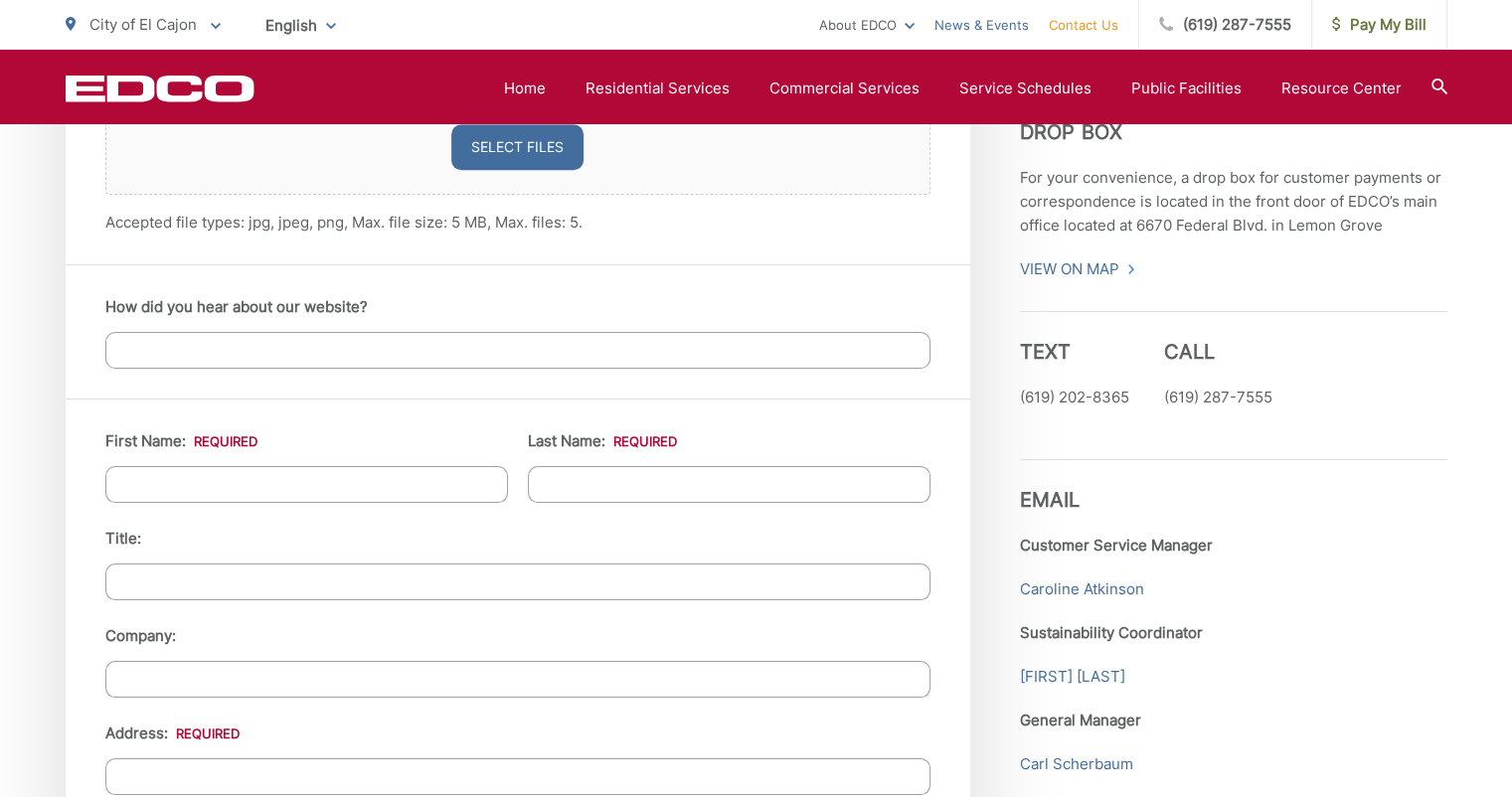 scroll, scrollTop: 1485, scrollLeft: 0, axis: vertical 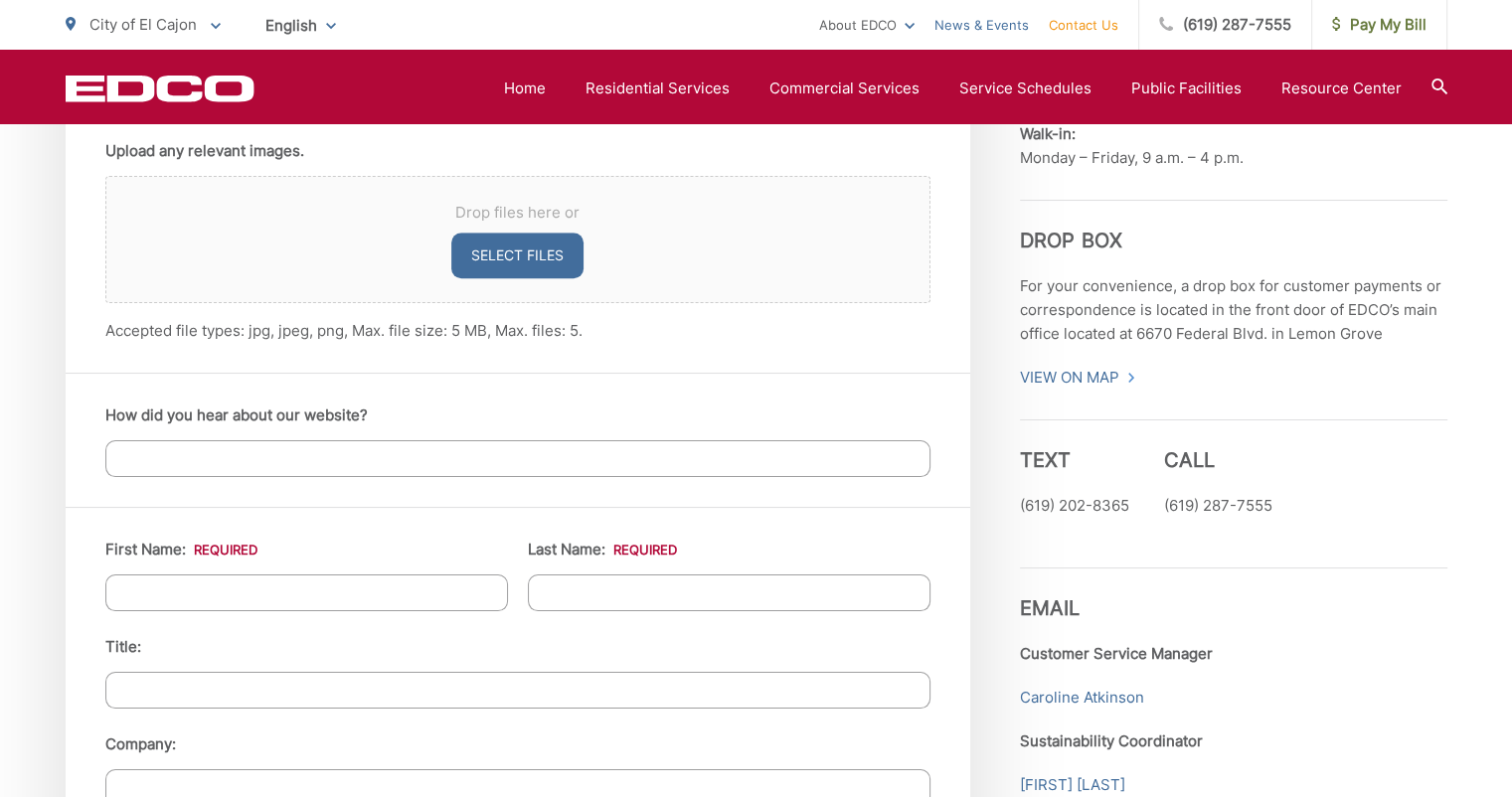 click on "News & Events" at bounding box center (981, 25) 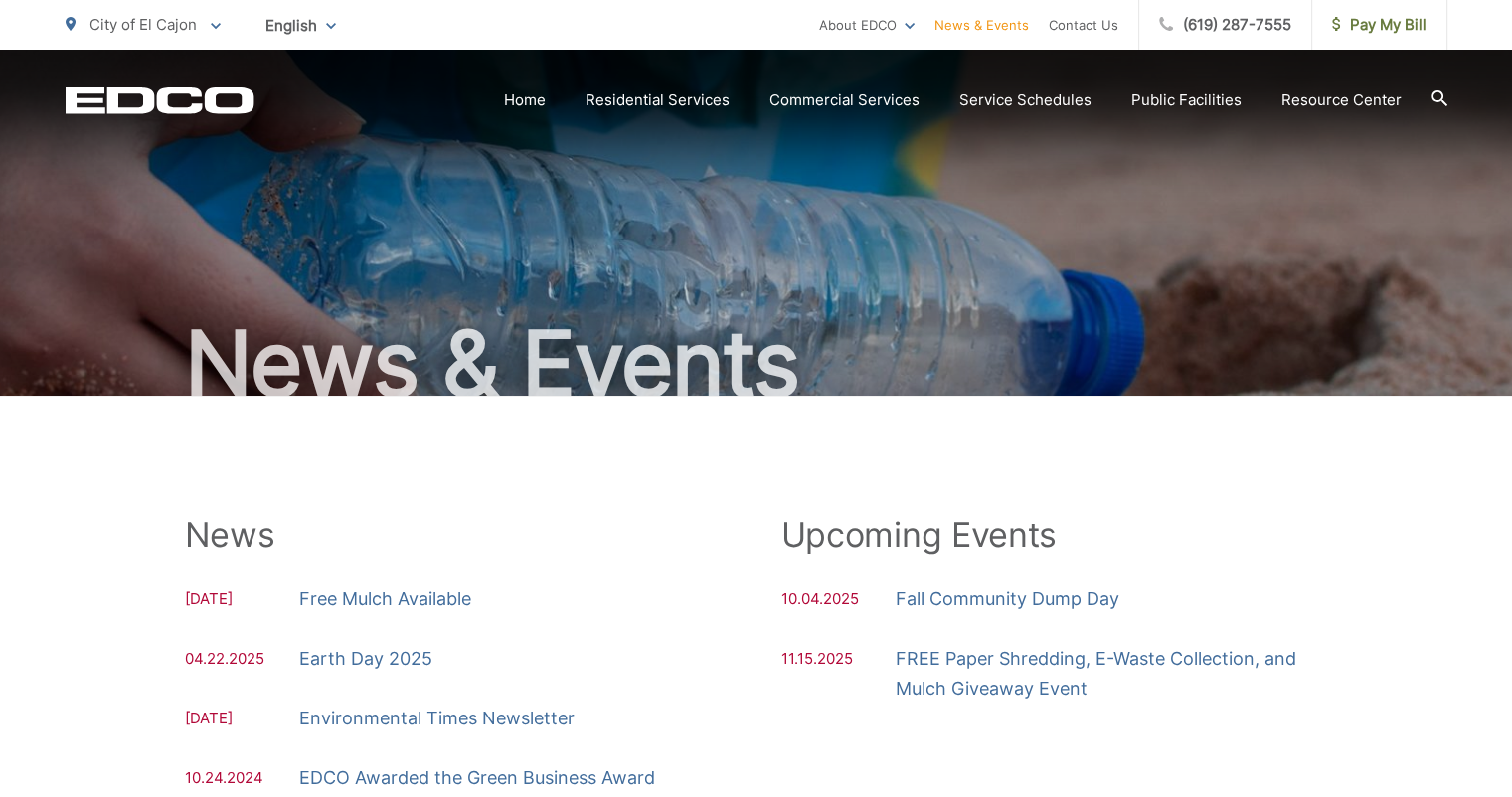 scroll, scrollTop: 0, scrollLeft: 0, axis: both 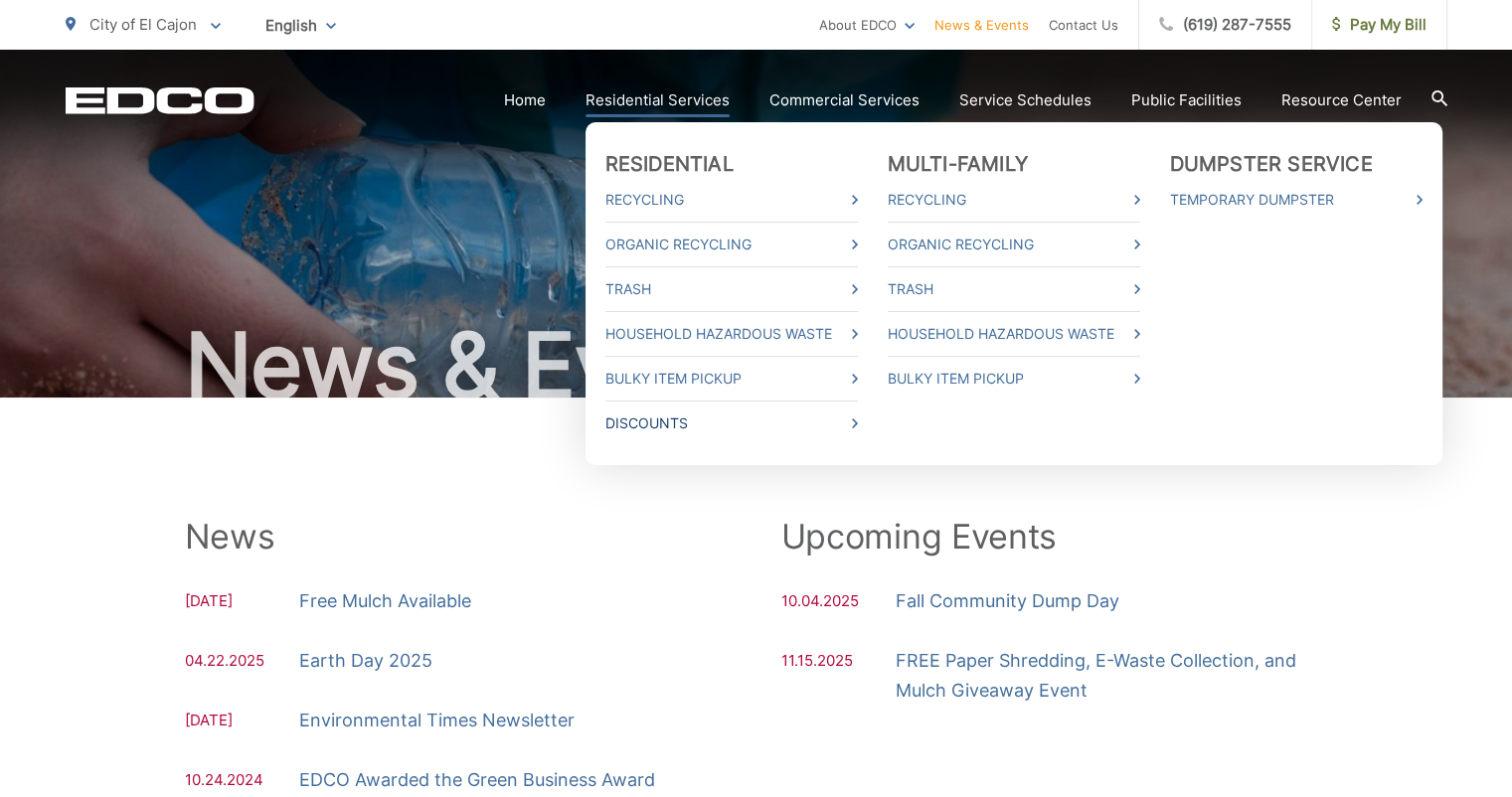 click on "Discounts" at bounding box center (732, 423) 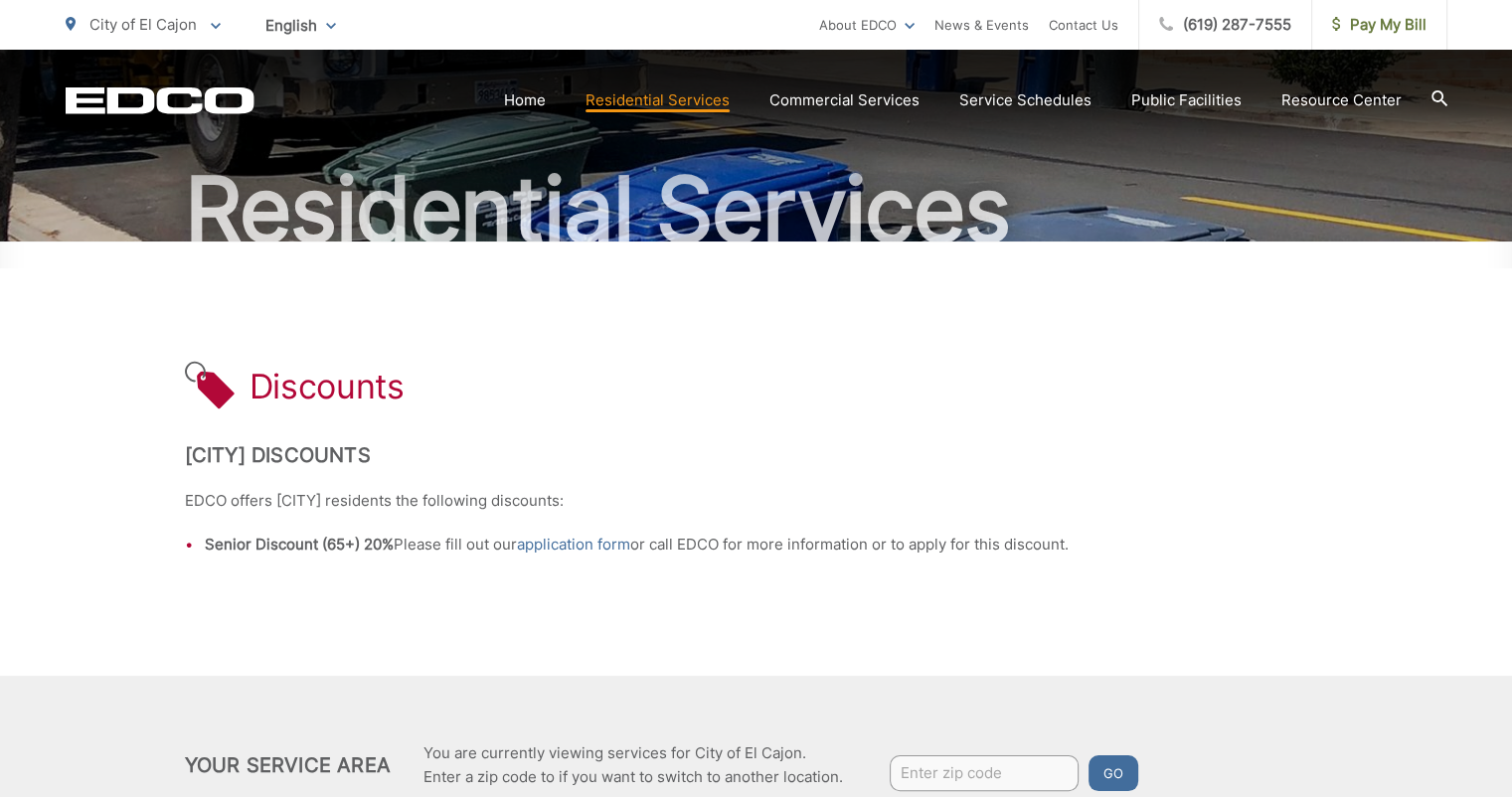 scroll, scrollTop: 40, scrollLeft: 0, axis: vertical 